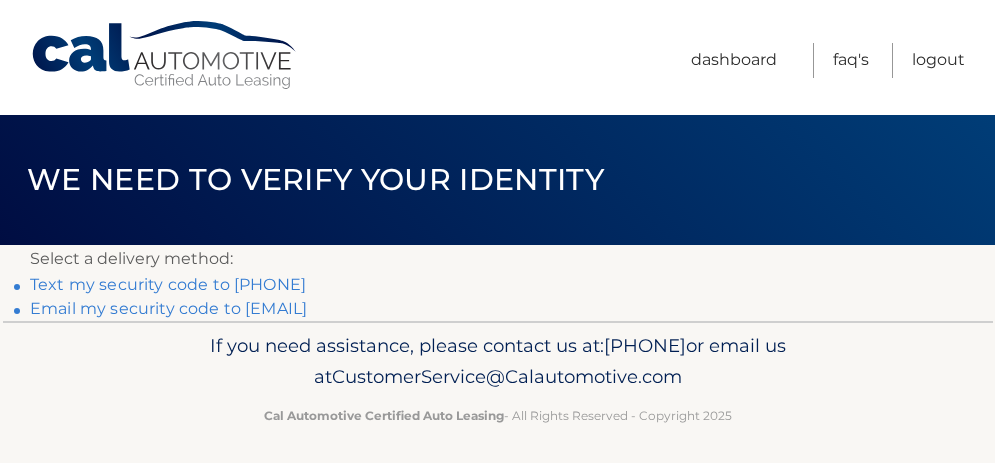 scroll, scrollTop: 0, scrollLeft: 0, axis: both 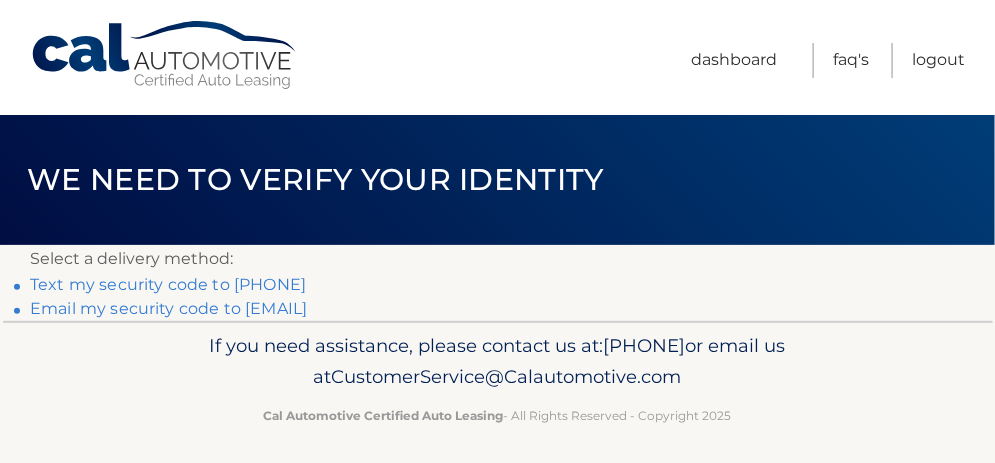 click on "Text my security code to xxx-xxx-7731" at bounding box center [168, 284] 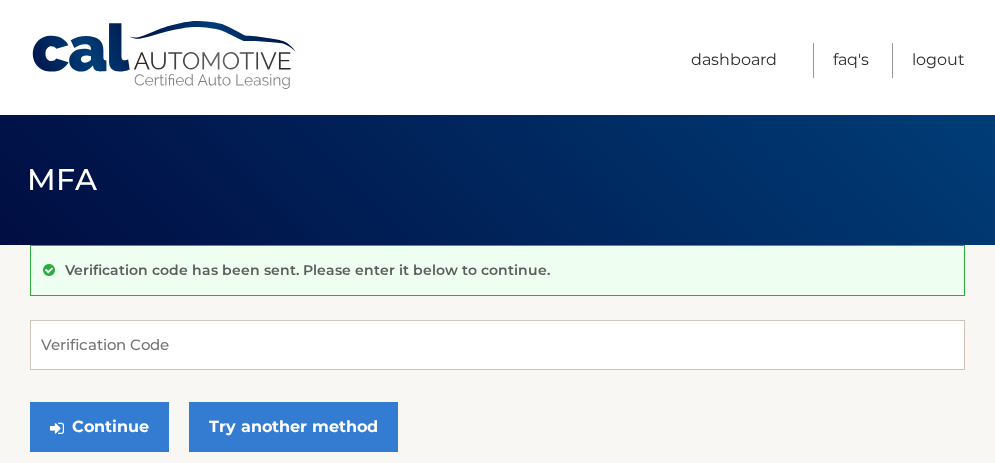 scroll, scrollTop: 0, scrollLeft: 0, axis: both 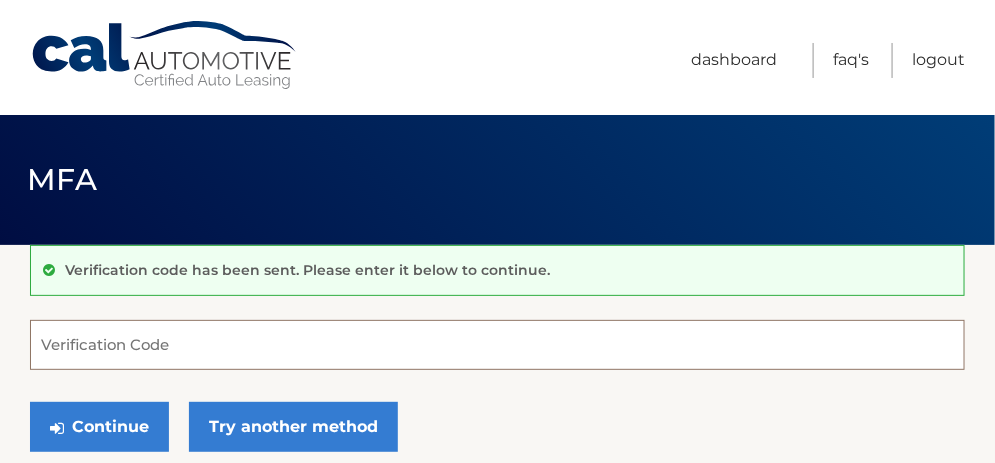 click on "Verification Code" at bounding box center [497, 345] 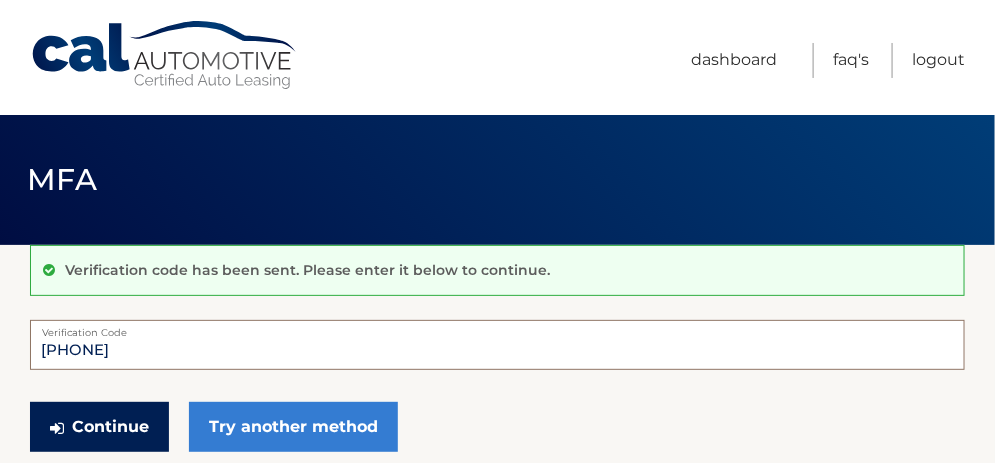 type on "896872" 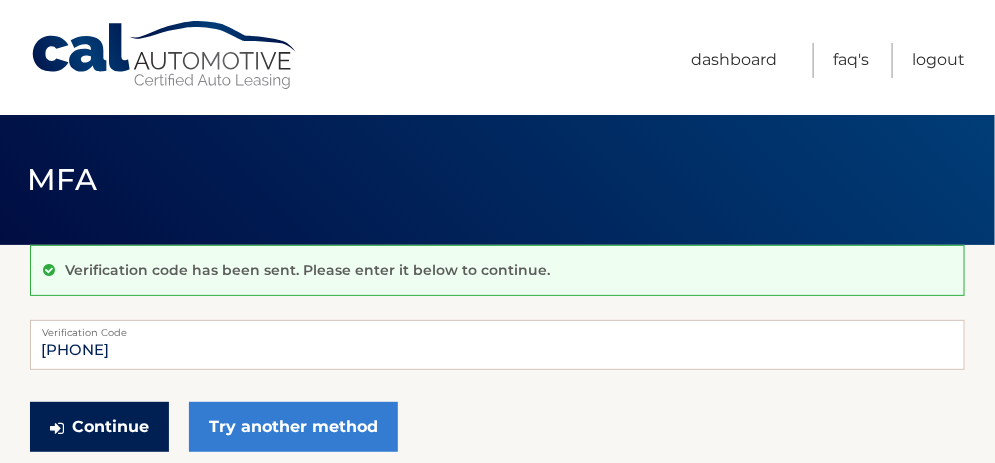 click on "Continue" at bounding box center (99, 427) 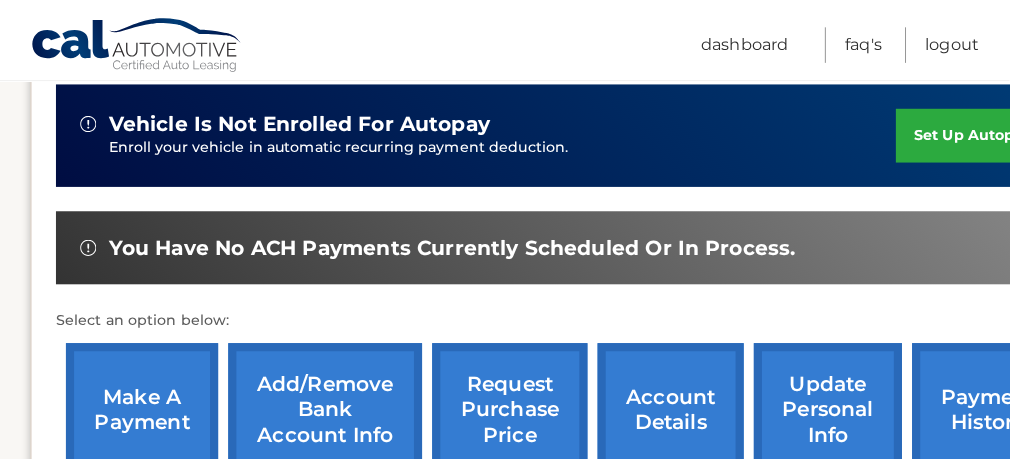 scroll, scrollTop: 600, scrollLeft: 0, axis: vertical 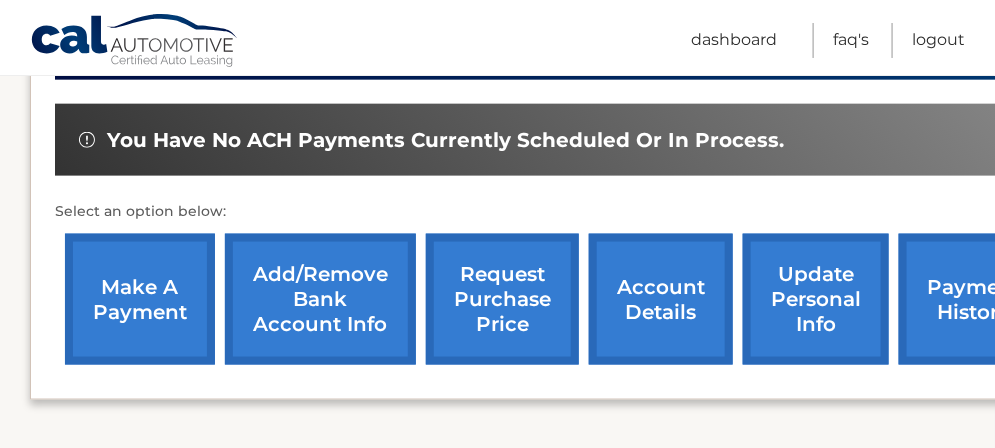 click on "request purchase price" at bounding box center [502, 299] 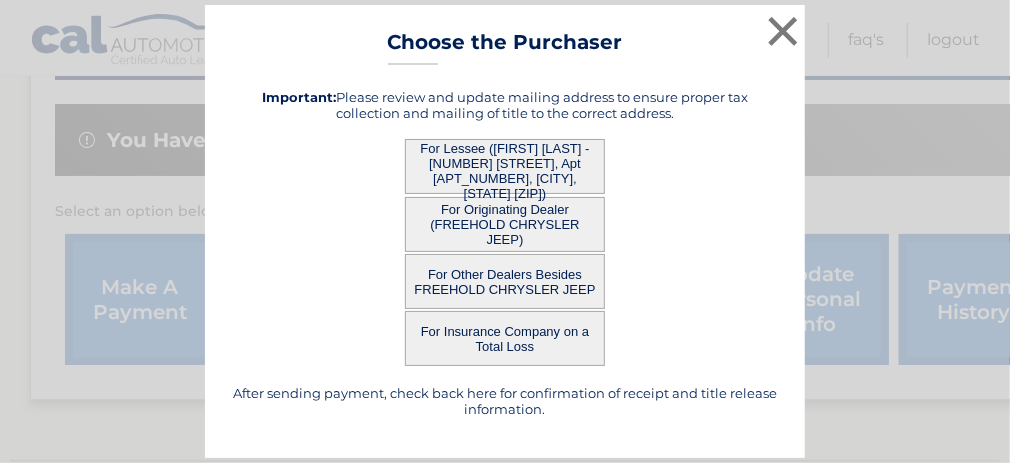 click on "For Lessee (ALAN FRANK - 725 School St, Apt 2114, Rahway, NJ 07065)" at bounding box center (505, 166) 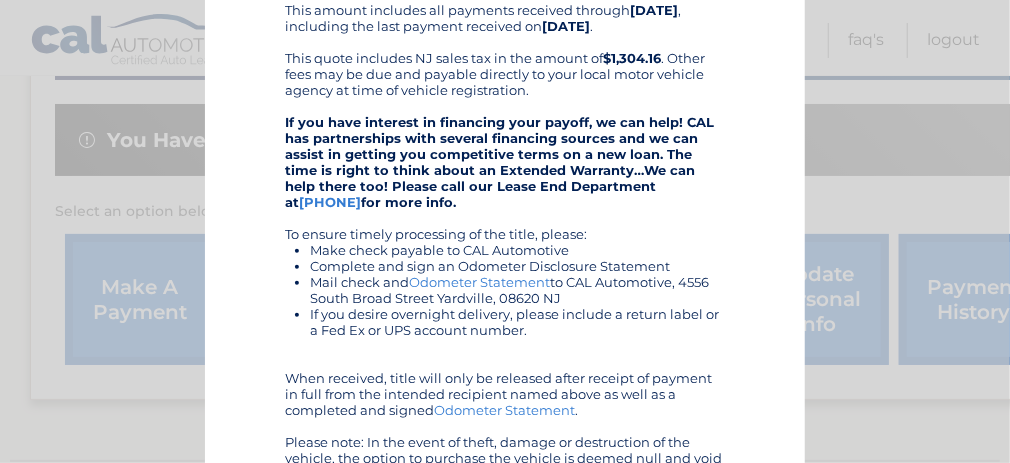 scroll, scrollTop: 500, scrollLeft: 0, axis: vertical 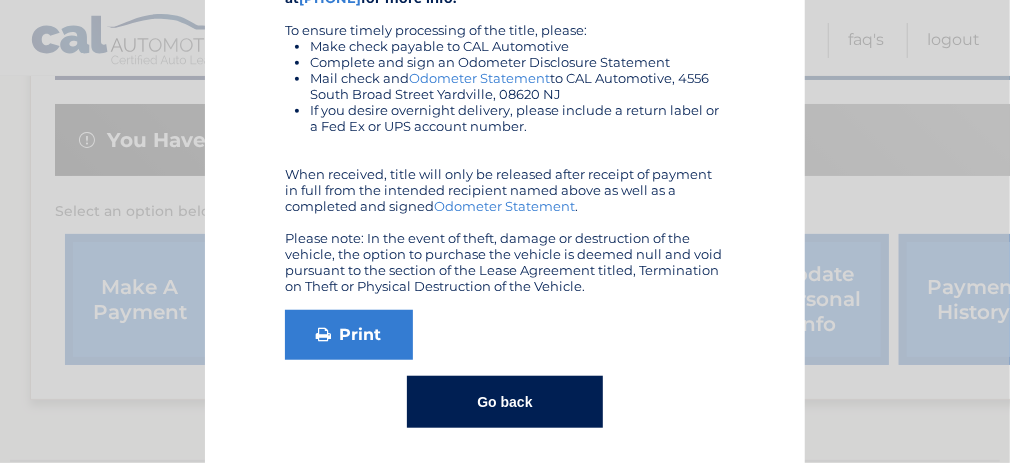 click on "Go back" at bounding box center [504, 402] 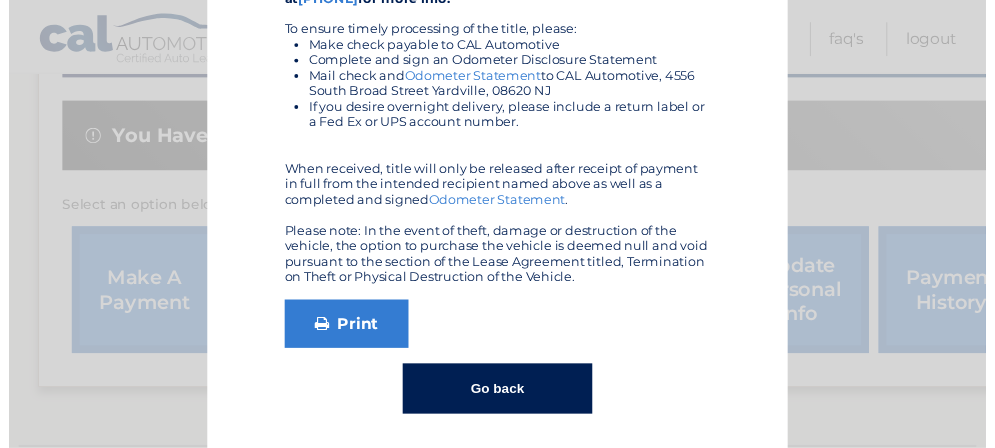 scroll, scrollTop: 0, scrollLeft: 0, axis: both 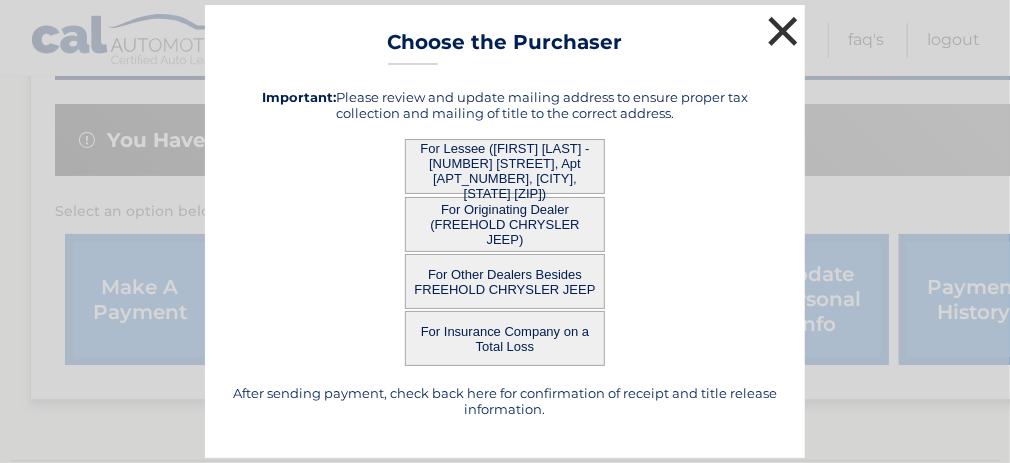click on "×" at bounding box center [783, 31] 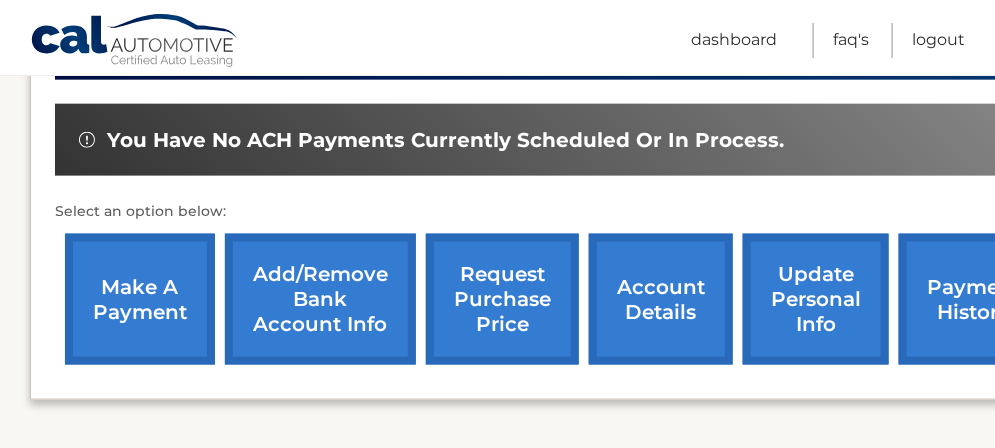 click on "make a payment" at bounding box center [140, 299] 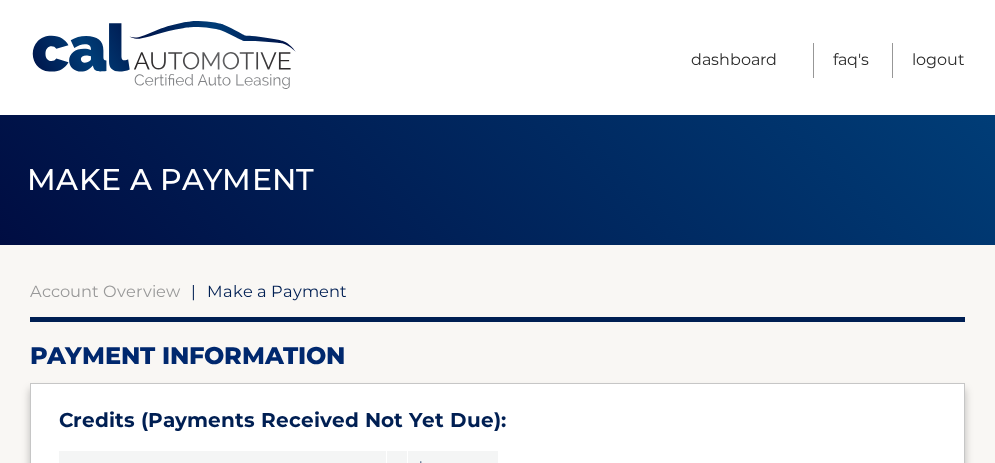 select on "ZDgwZDBiNjQtODE2My00Yjc3LTljMGItMWYxMTU1MmFjMWE3" 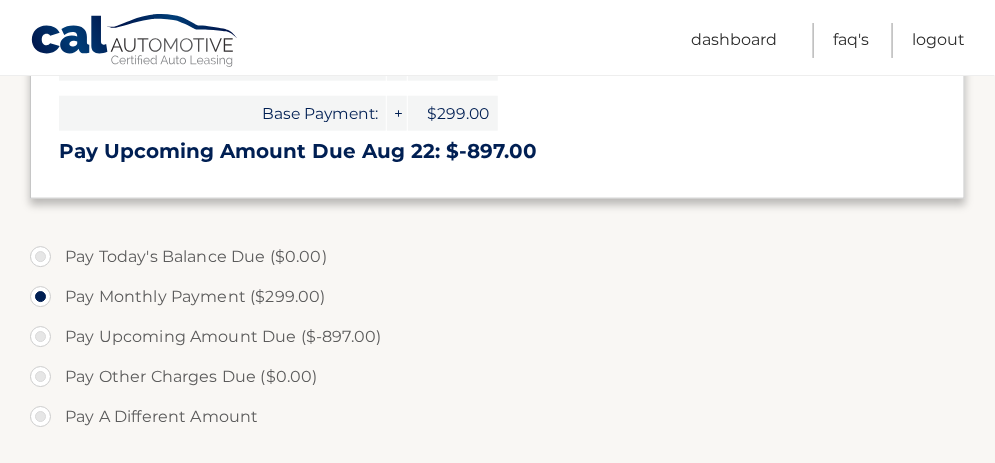scroll, scrollTop: 600, scrollLeft: 0, axis: vertical 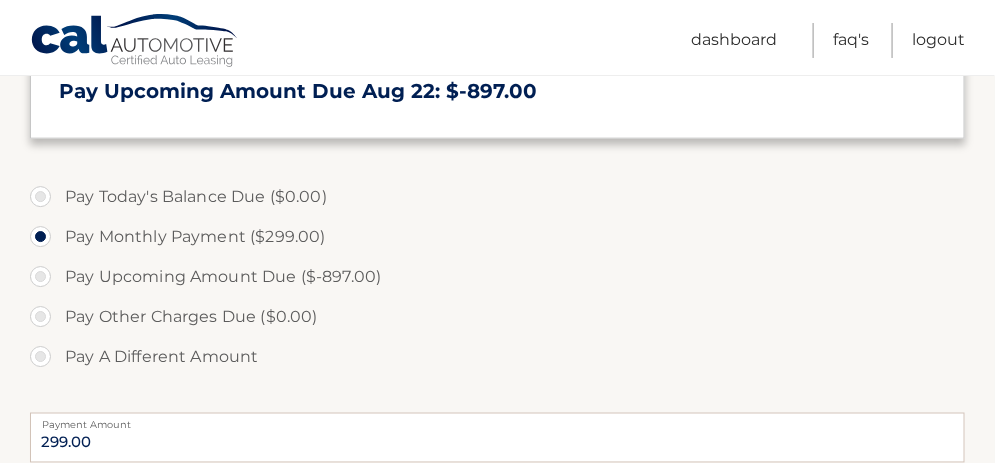 click on "Pay Upcoming Amount Due ($-897.00)" at bounding box center [497, 277] 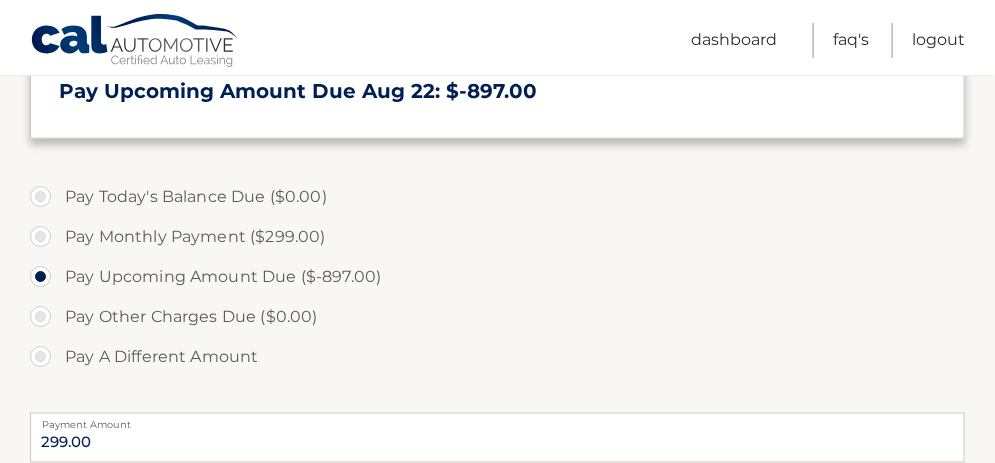 type on "0" 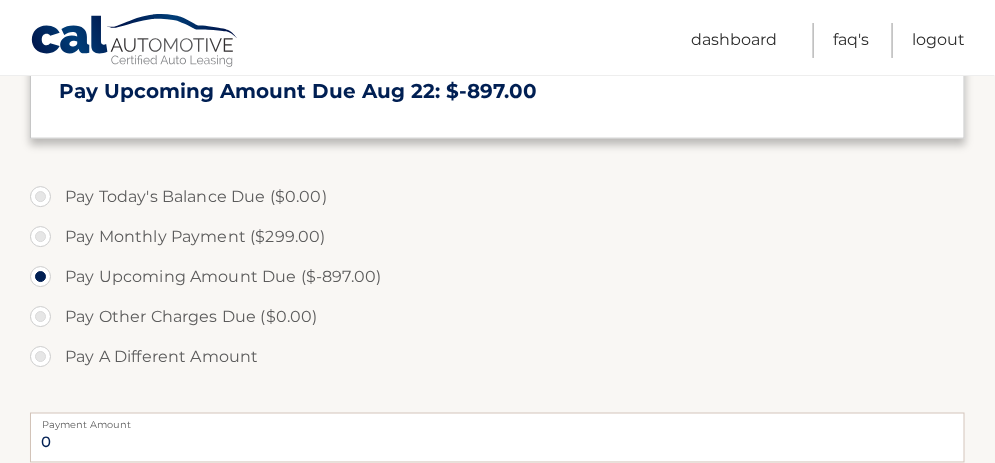 click on "Pay Monthly Payment ($299.00)" at bounding box center [497, 237] 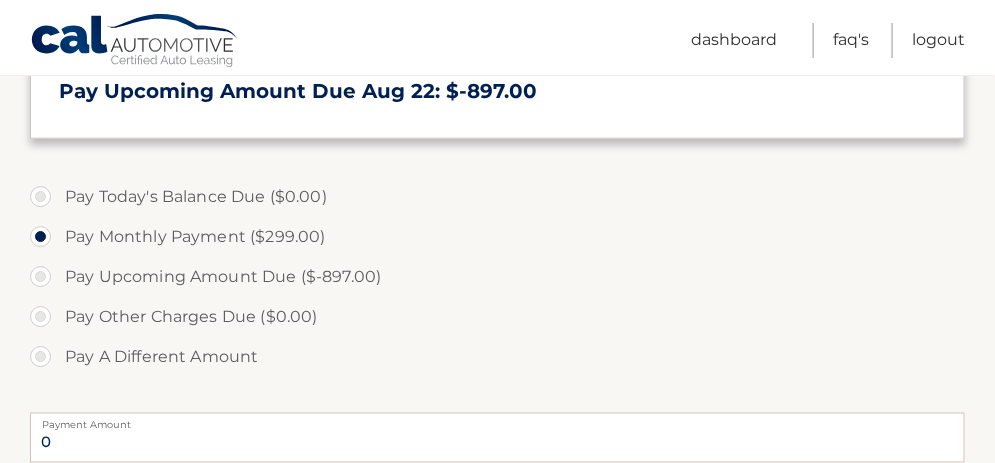 type on "299.00" 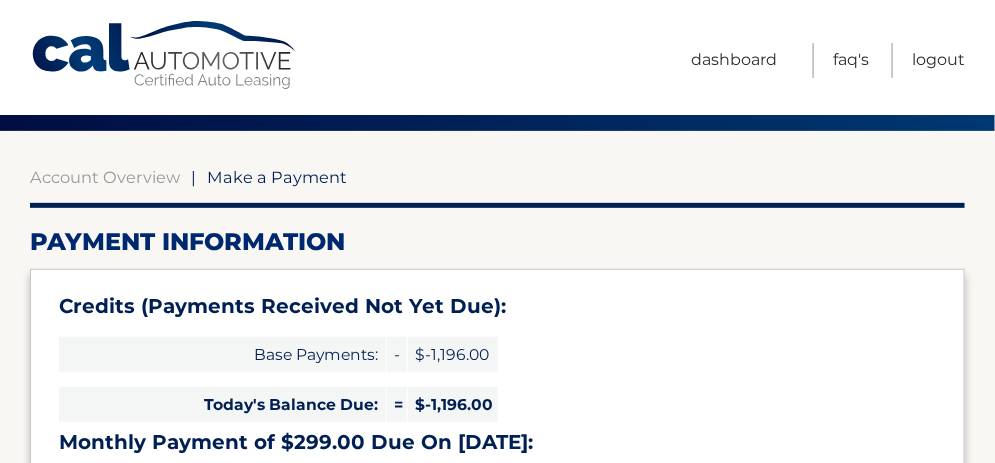 scroll, scrollTop: 0, scrollLeft: 0, axis: both 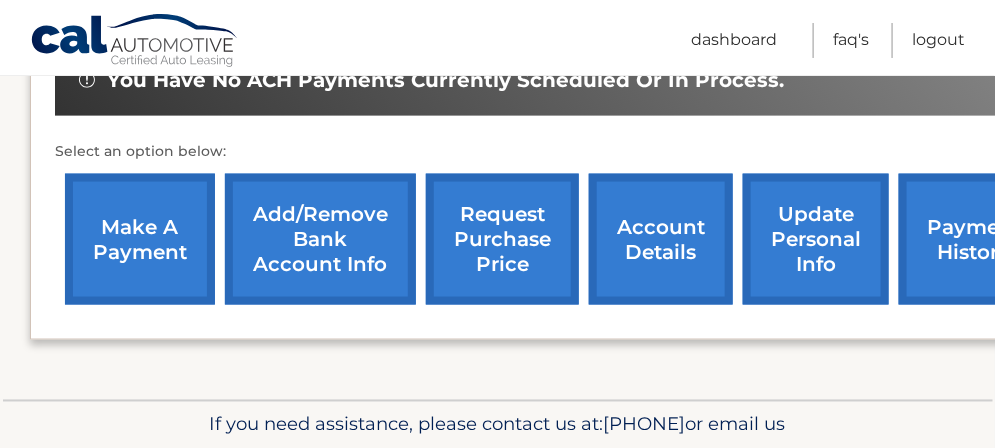 click on "make a payment" at bounding box center (140, 239) 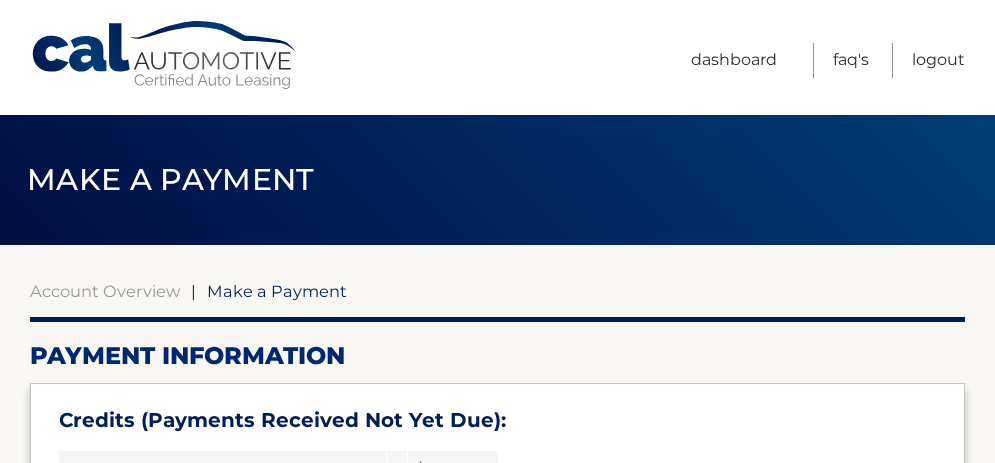 select on "ZDgwZDBiNjQtODE2My00Yjc3LTljMGItMWYxMTU1MmFjMWE3" 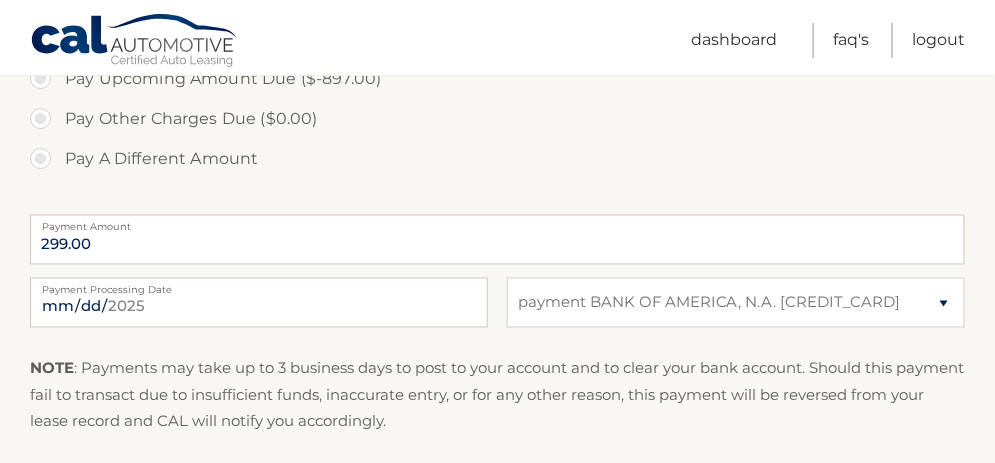 scroll, scrollTop: 800, scrollLeft: 0, axis: vertical 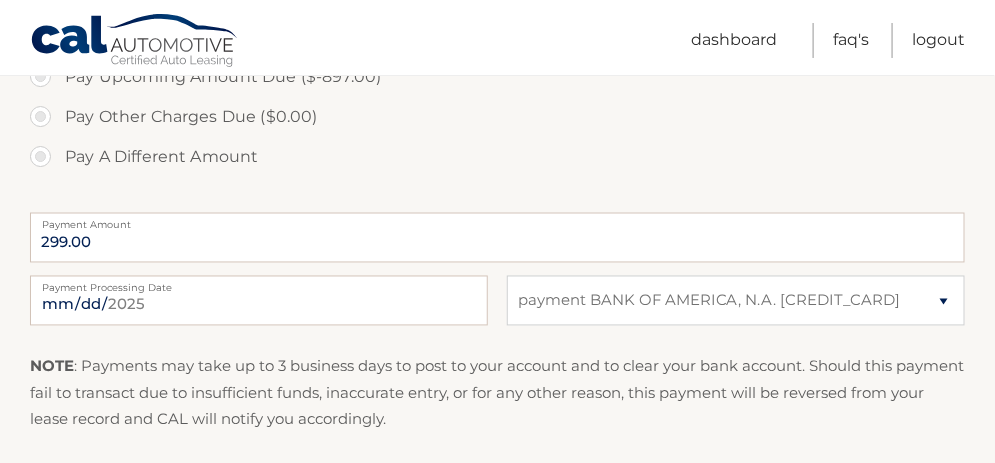 click on "Pay A Different Amount" at bounding box center (497, 157) 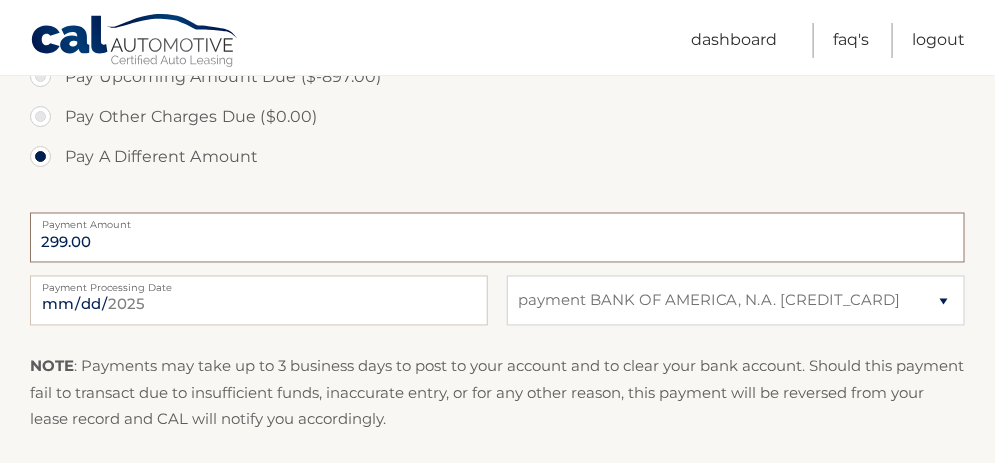 type 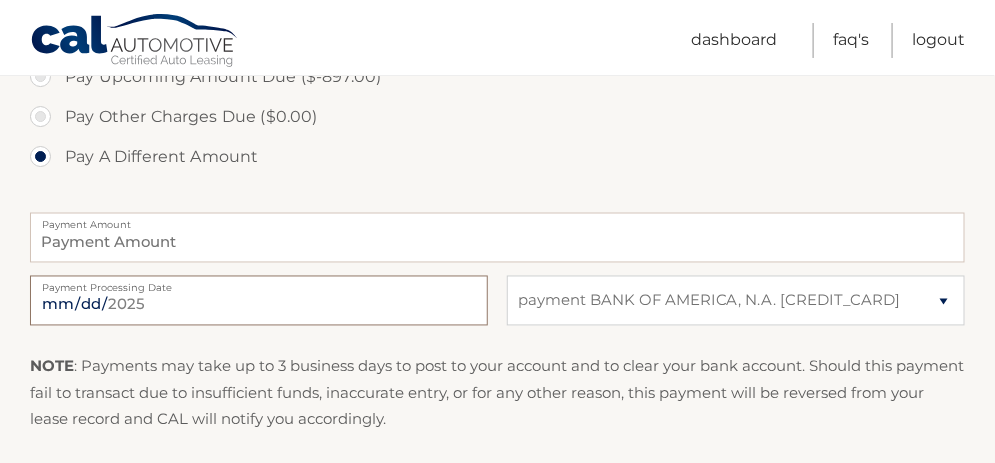 click on "2025-08-05" at bounding box center [259, 301] 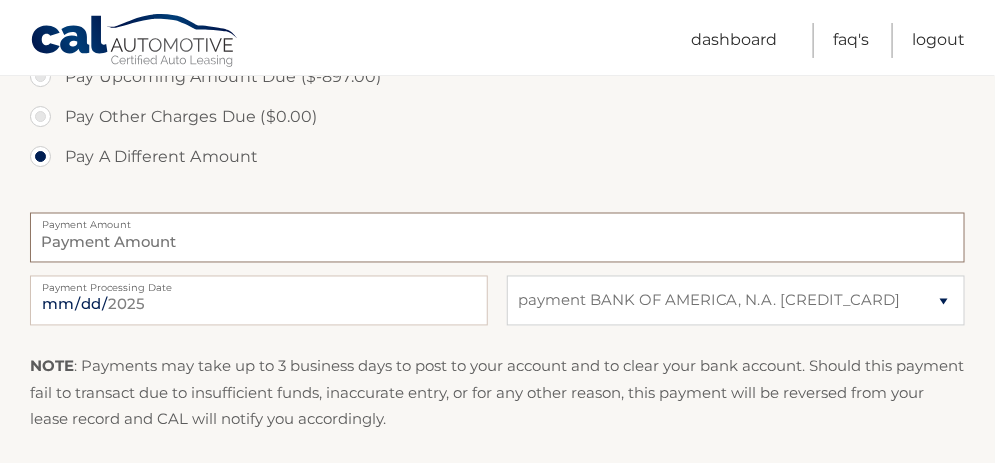 click on "Payment Amount" at bounding box center [497, 238] 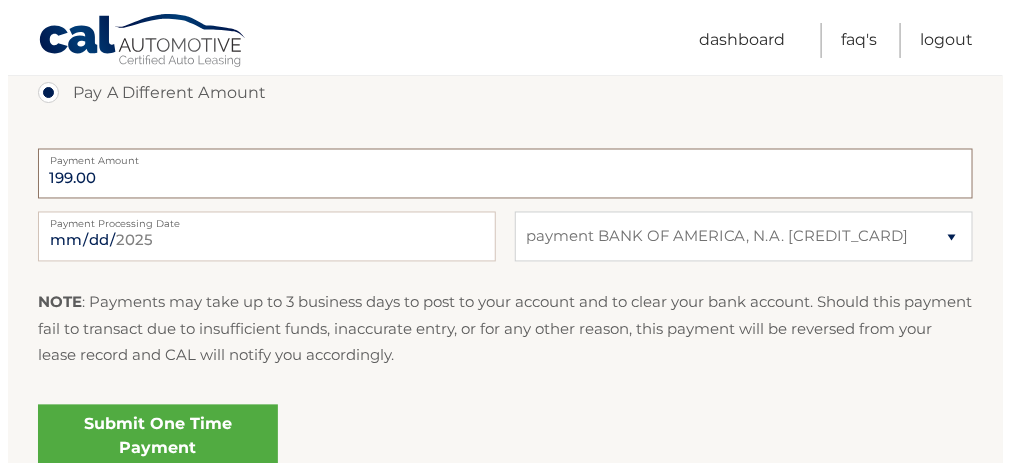 scroll, scrollTop: 900, scrollLeft: 0, axis: vertical 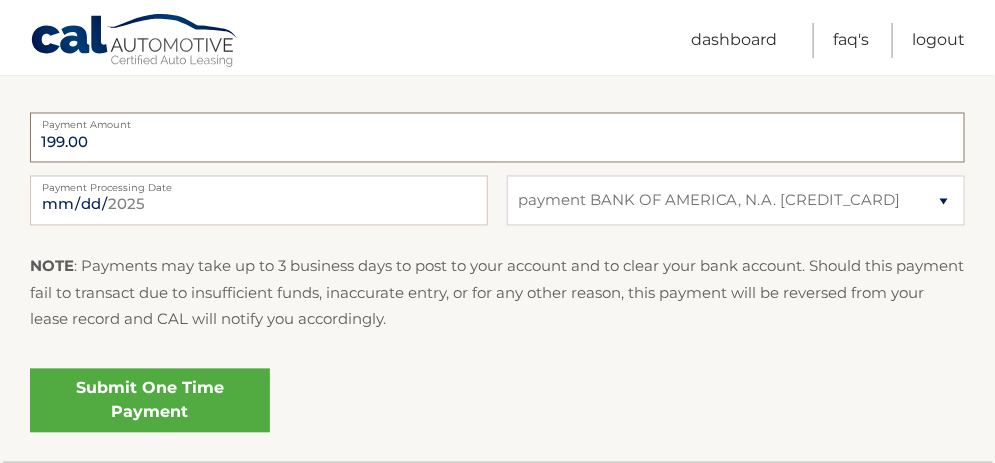 type on "199.00" 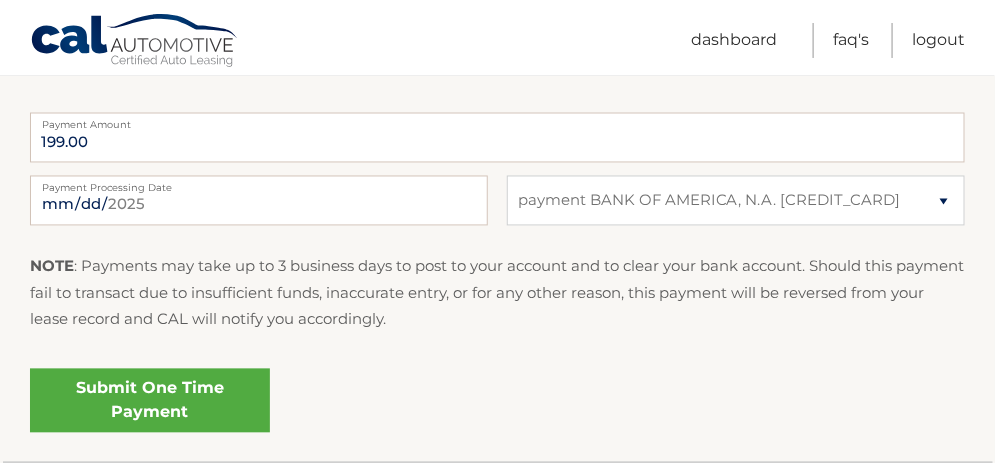 click on "Submit One Time Payment" at bounding box center [150, 401] 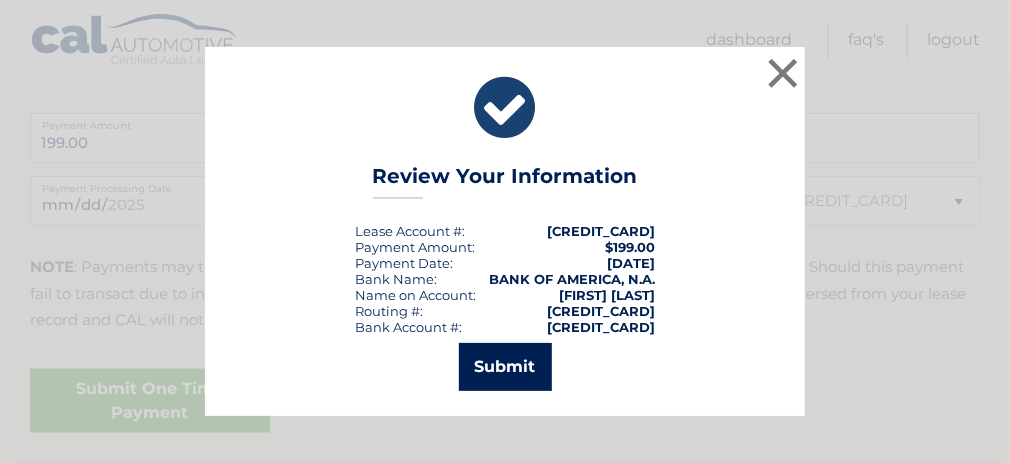 click on "Submit" at bounding box center [505, 367] 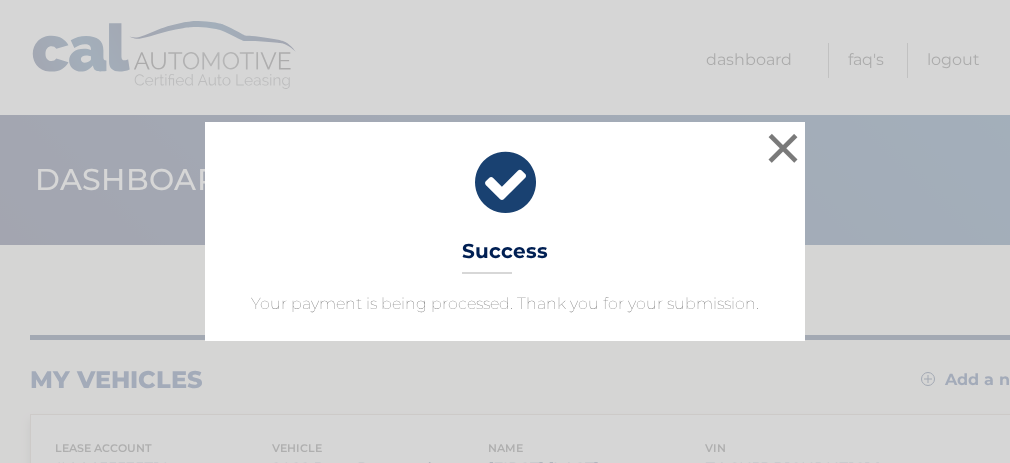 scroll, scrollTop: 0, scrollLeft: 0, axis: both 